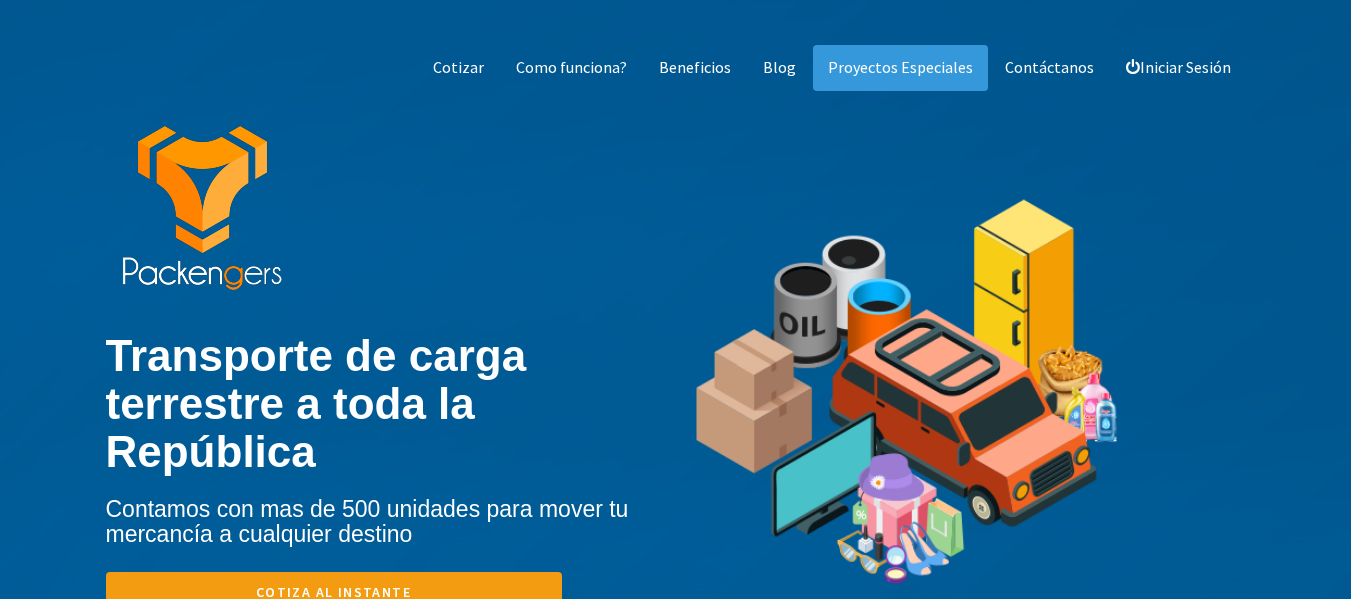 scroll, scrollTop: 0, scrollLeft: 0, axis: both 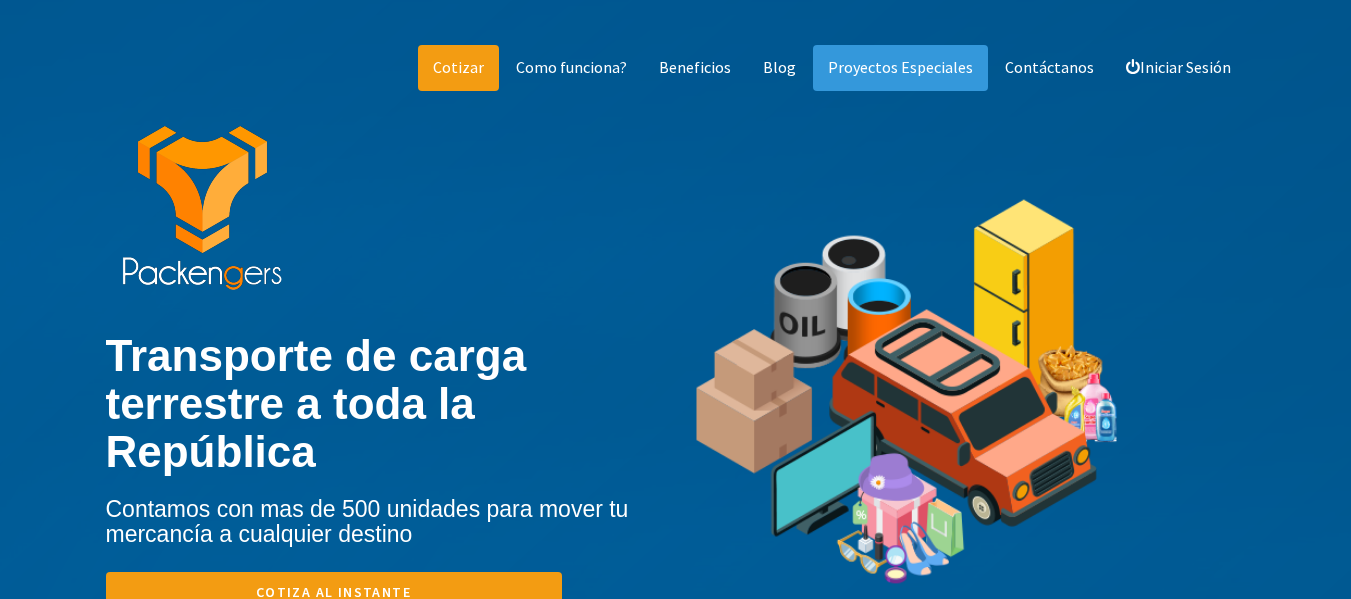 click on "Cotizar" at bounding box center (458, 68) 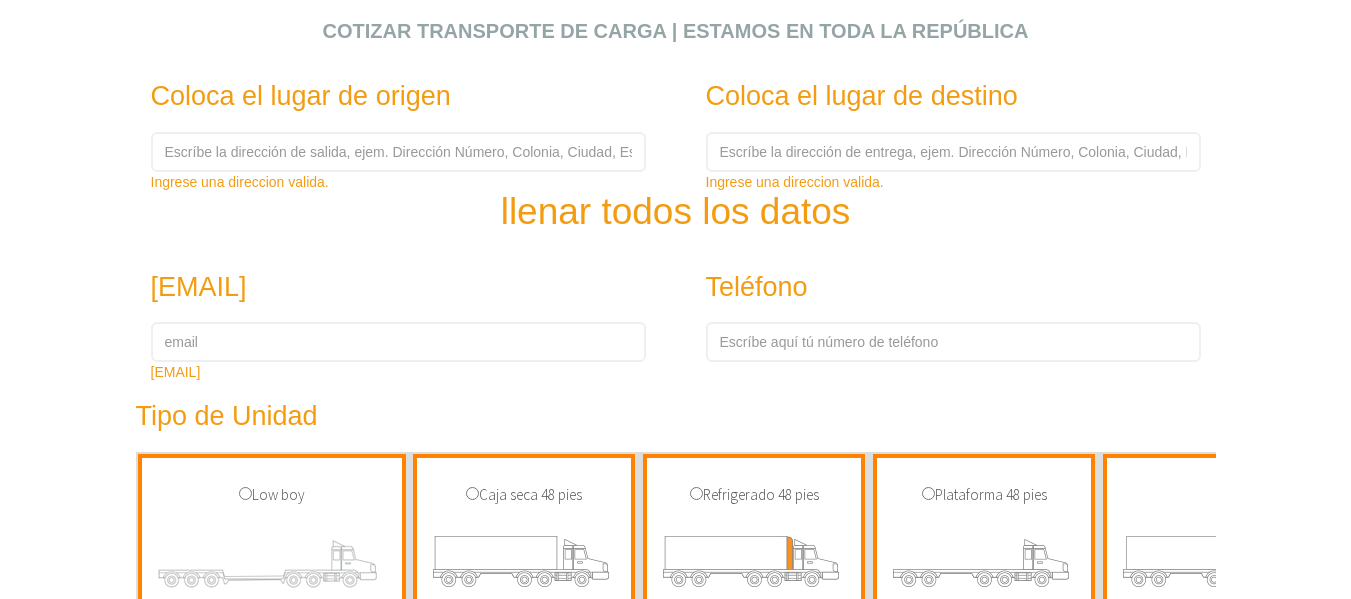 scroll, scrollTop: 0, scrollLeft: 0, axis: both 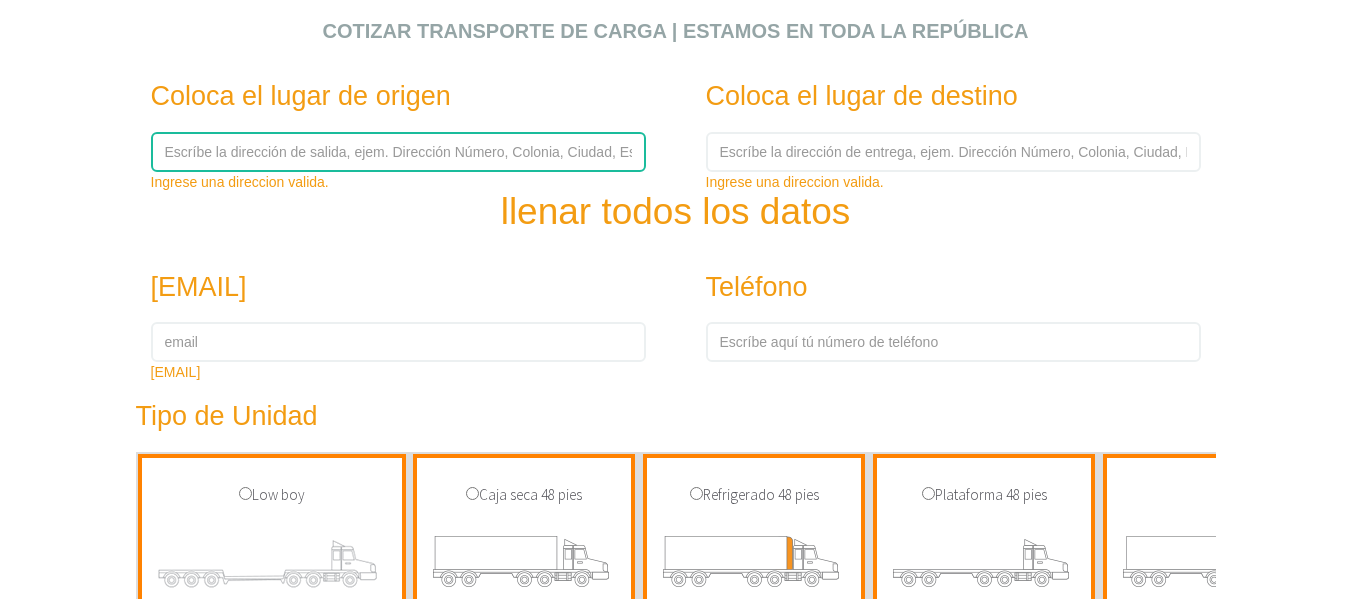 click at bounding box center (398, 152) 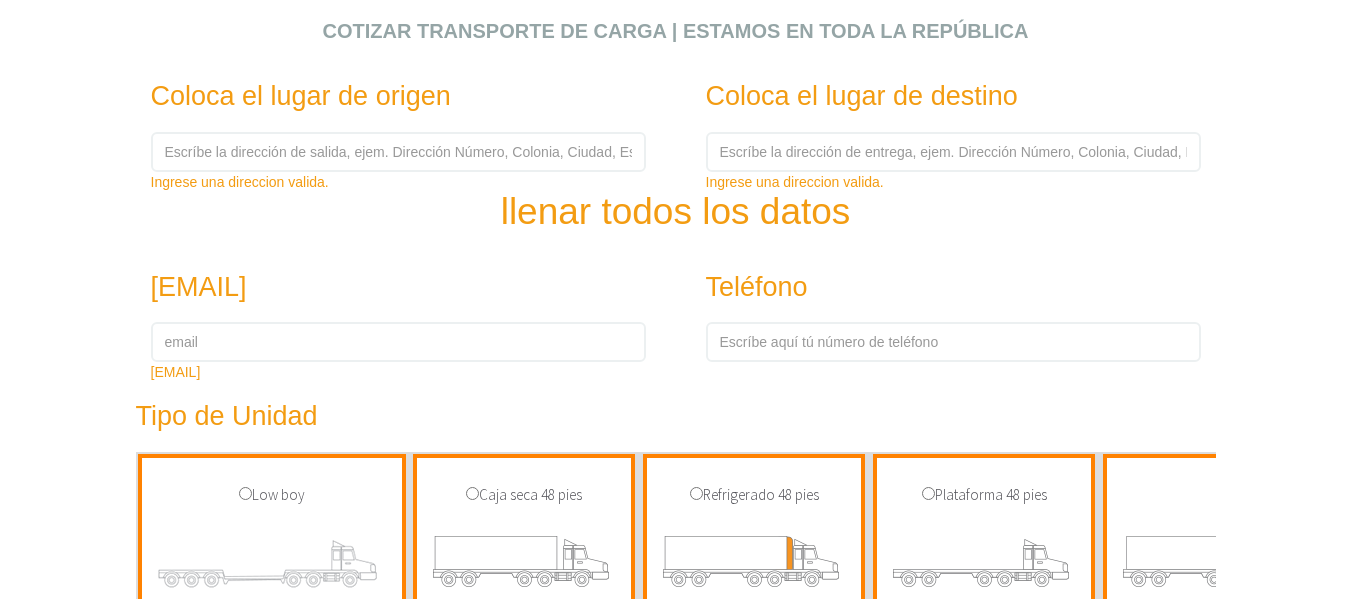 click on "Coloca el lugar de origen
Ingrese una direccion valida." at bounding box center [398, 127] 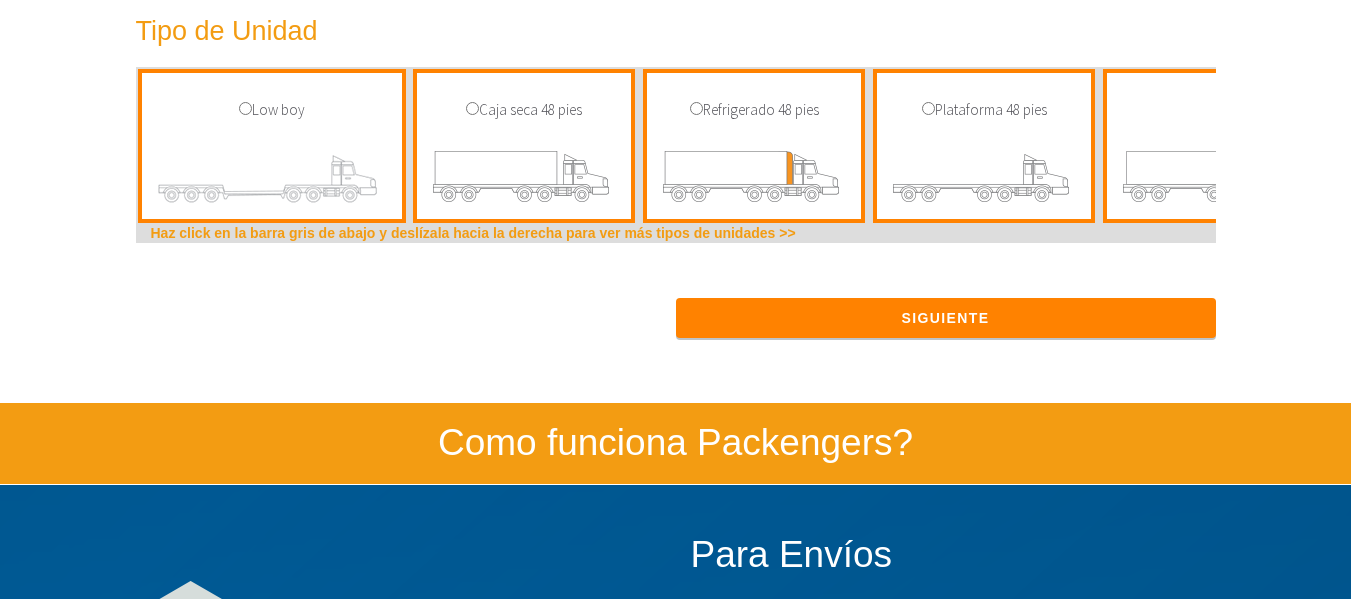 scroll, scrollTop: 1102, scrollLeft: 0, axis: vertical 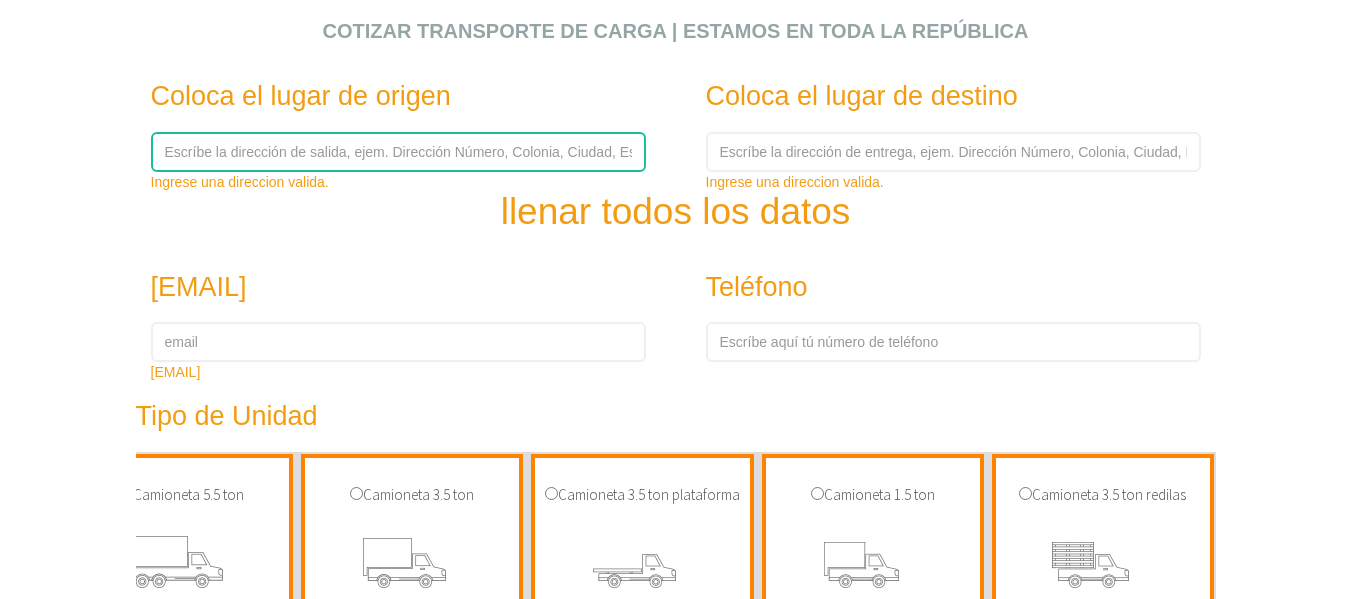 click at bounding box center (398, 152) 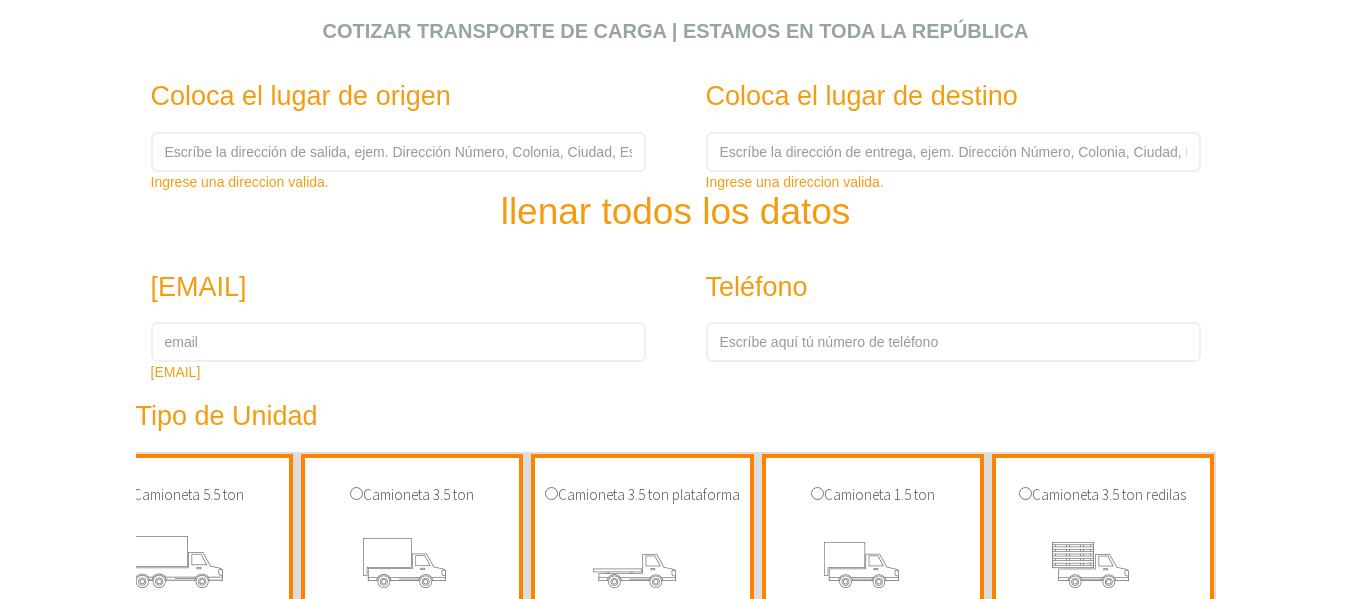 click on "Cotizar transporte de carga | Estamos en toda la República
Coloca el lugar de origen
Ingrese una direccion valida.
Coloca el lugar de destino" at bounding box center (676, 18) 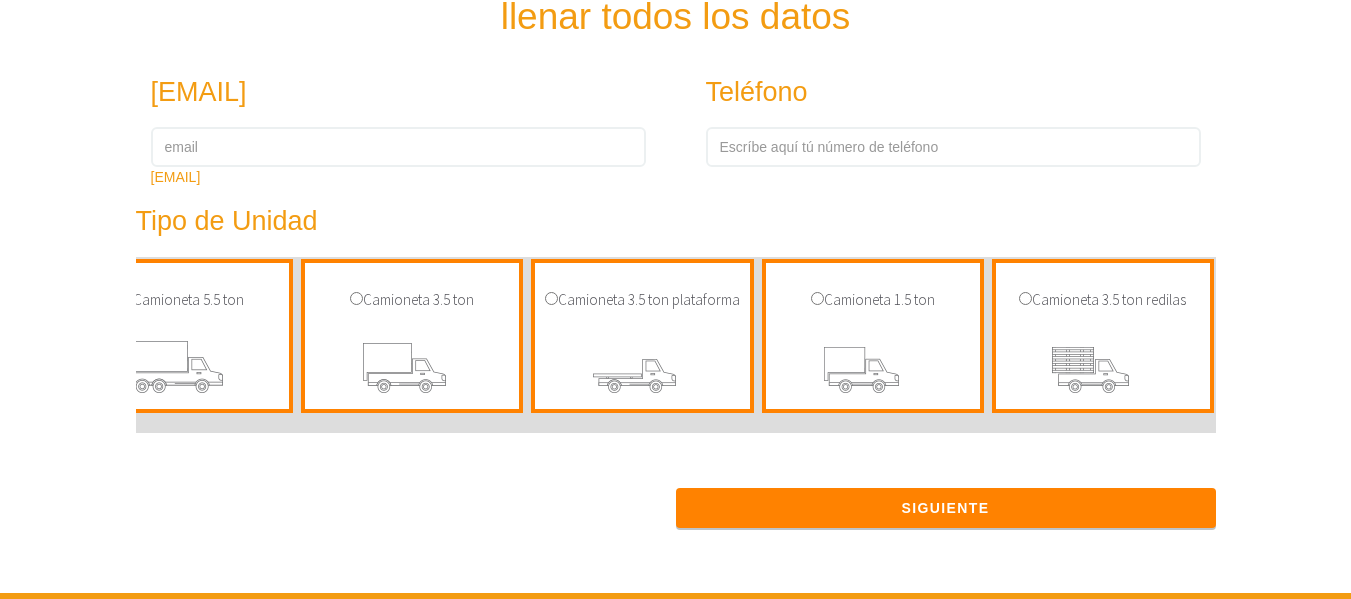 scroll, scrollTop: 902, scrollLeft: 0, axis: vertical 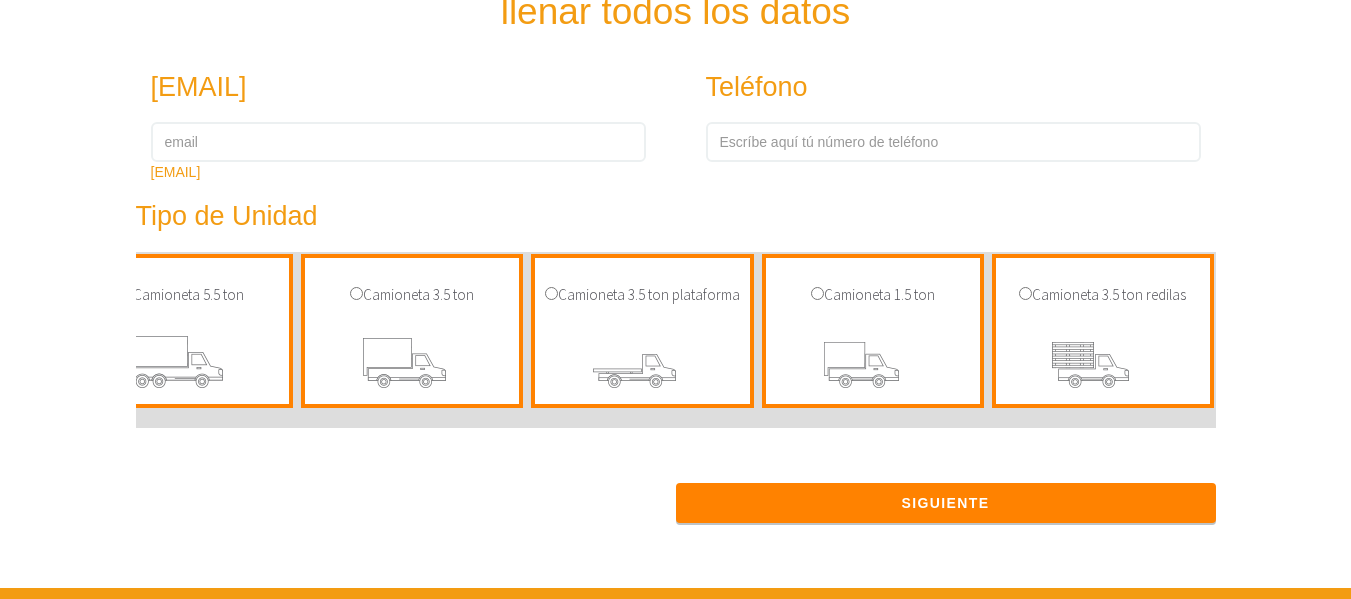 click at bounding box center (412, 365) 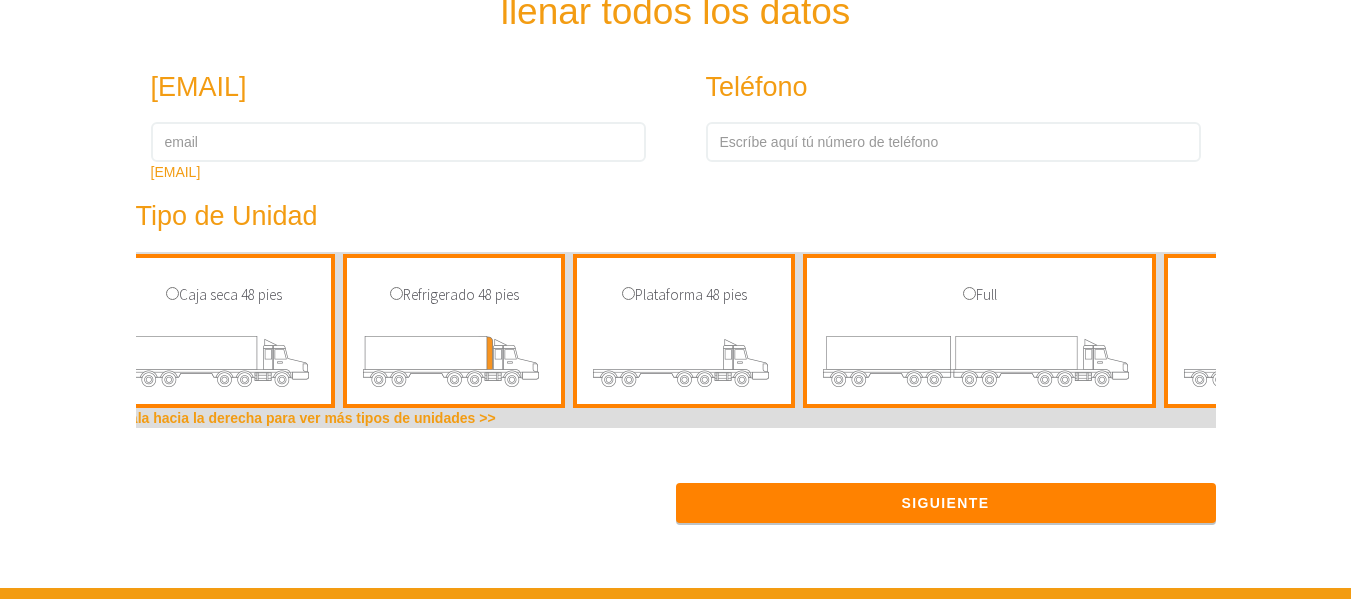 scroll, scrollTop: 0, scrollLeft: 0, axis: both 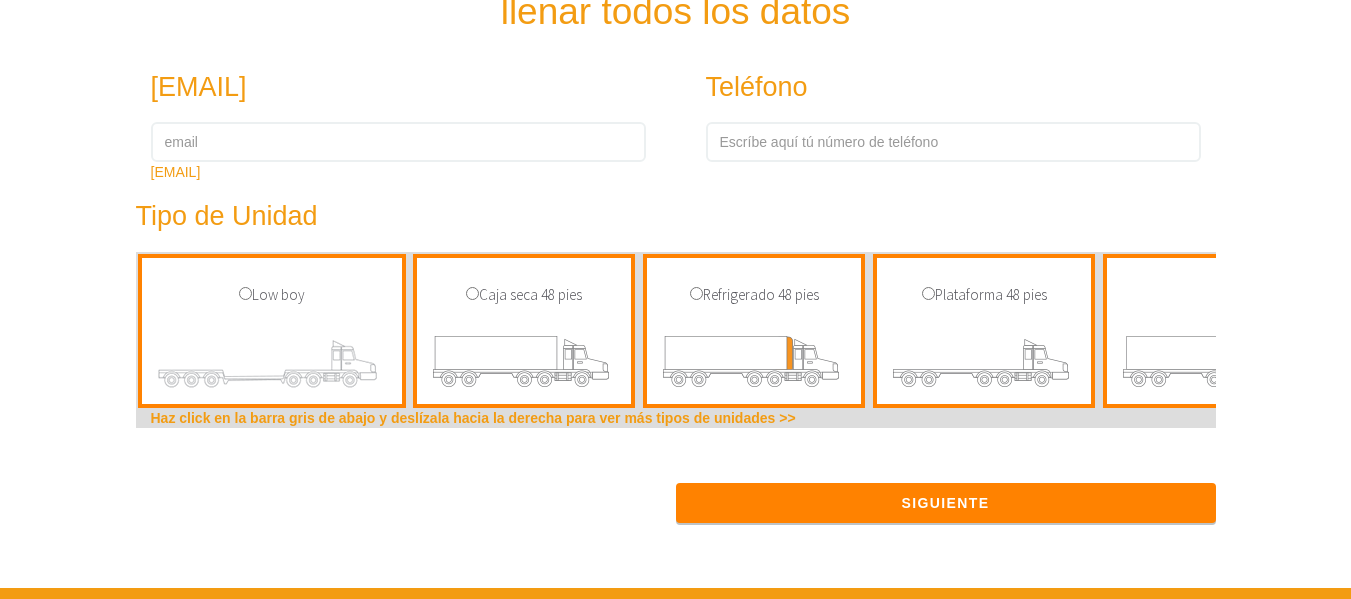 click on "Low boy" at bounding box center (272, 295) 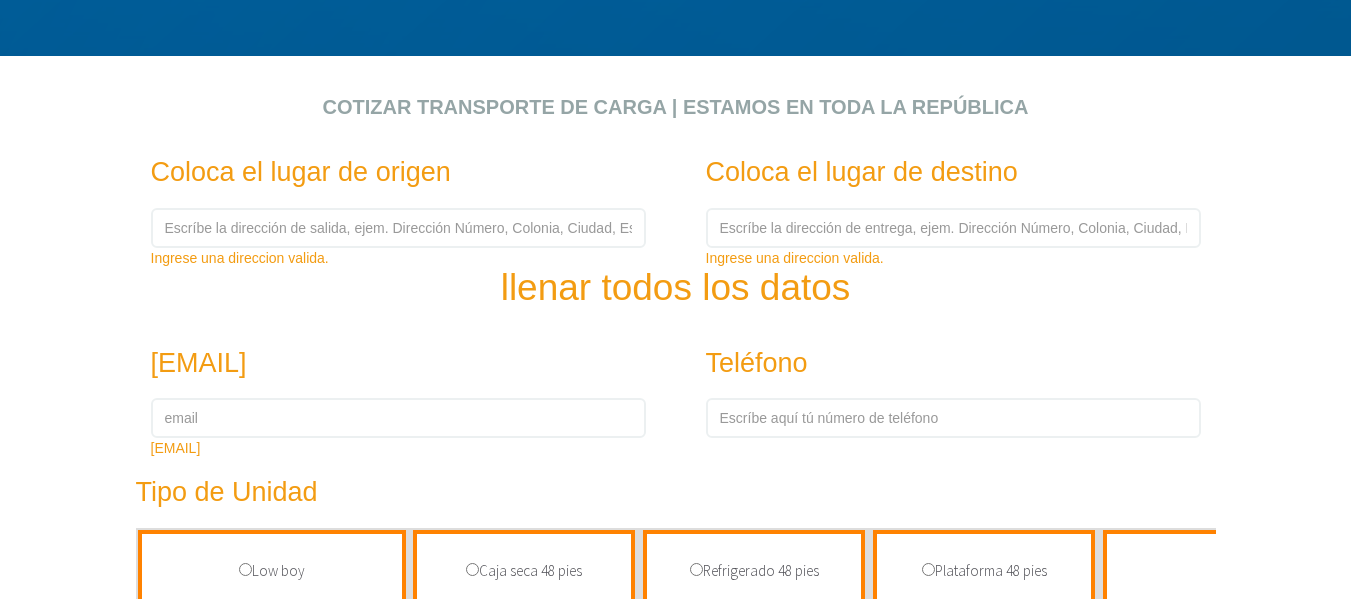 scroll, scrollTop: 602, scrollLeft: 0, axis: vertical 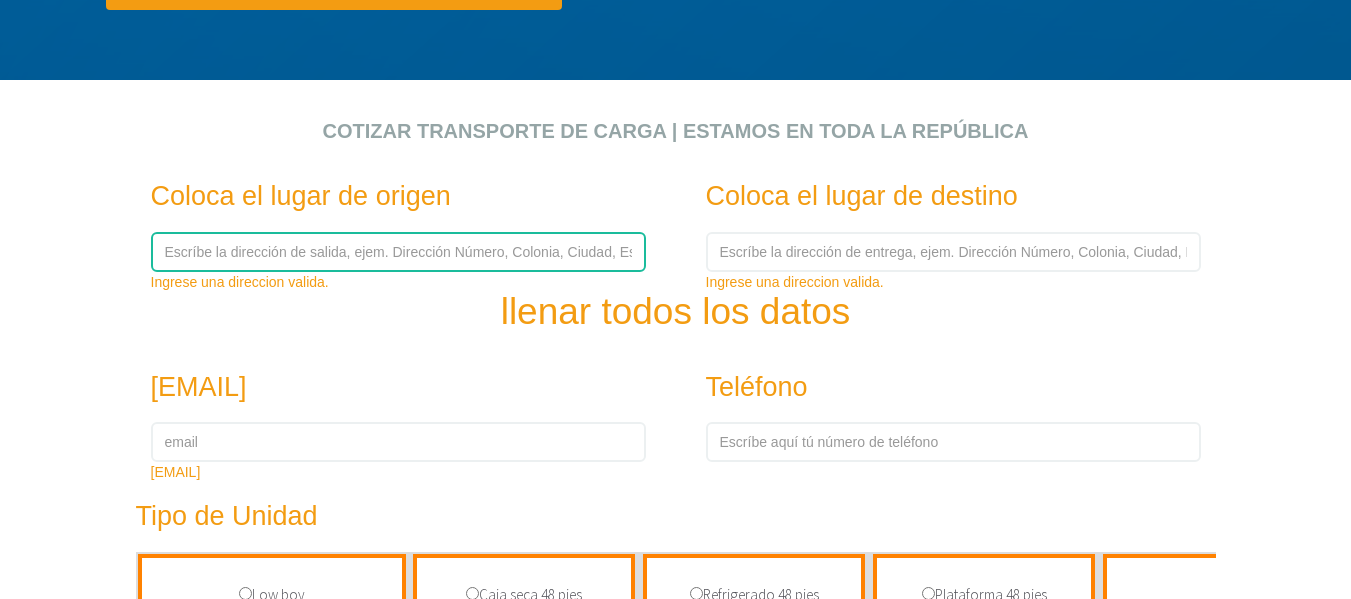 click at bounding box center [398, 252] 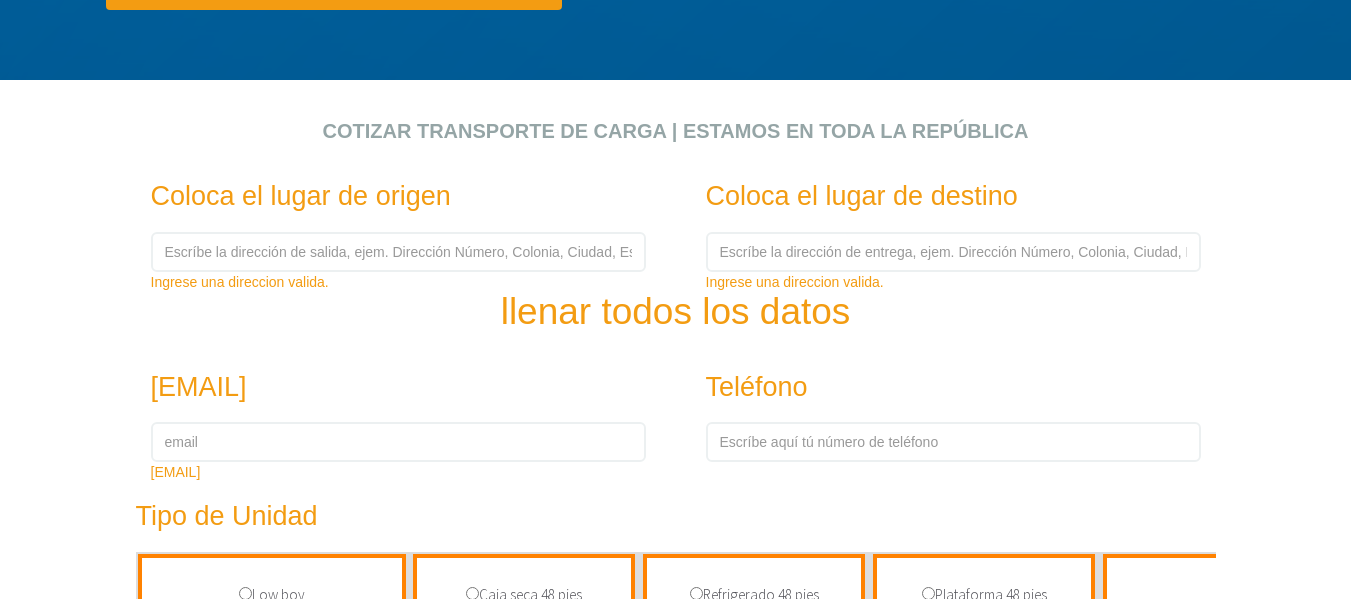 click on "llenar todos los datos" at bounding box center (676, 257) 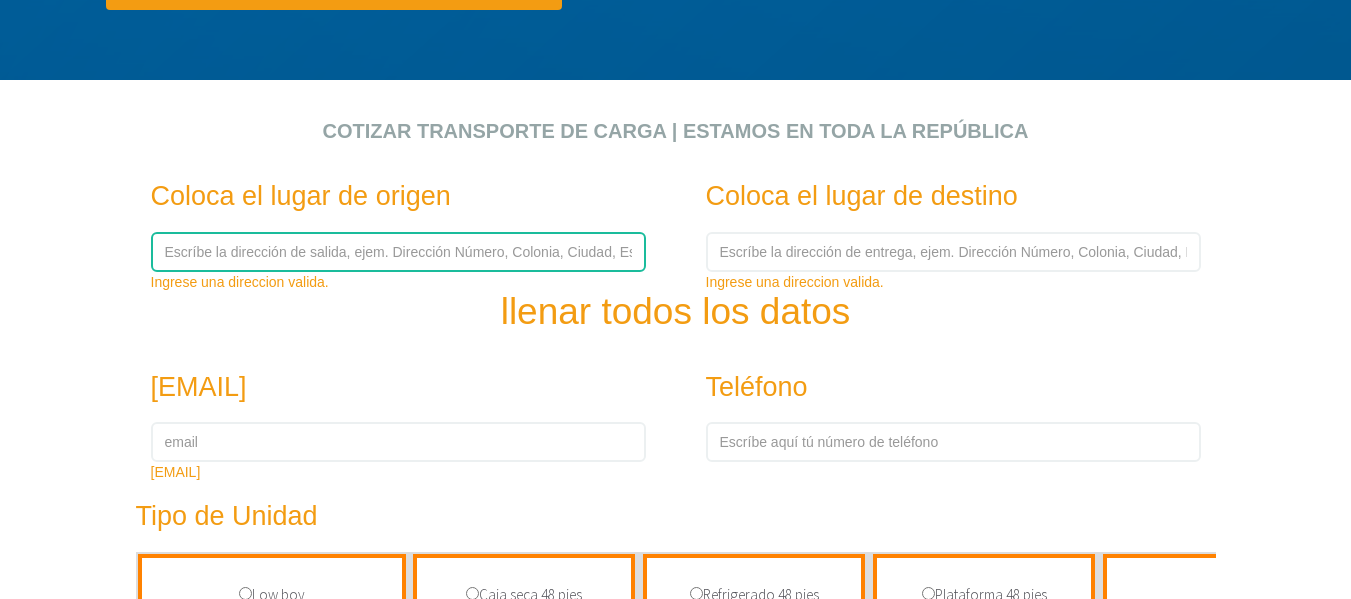 click at bounding box center [398, 252] 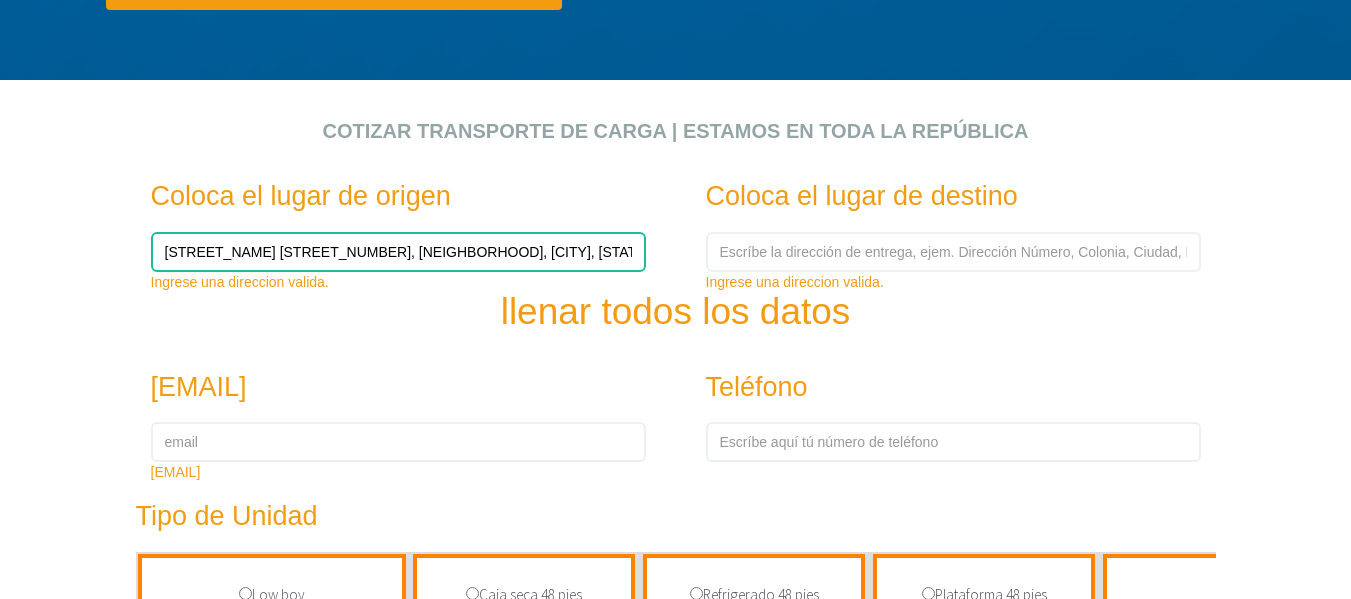 scroll, scrollTop: 0, scrollLeft: 28, axis: horizontal 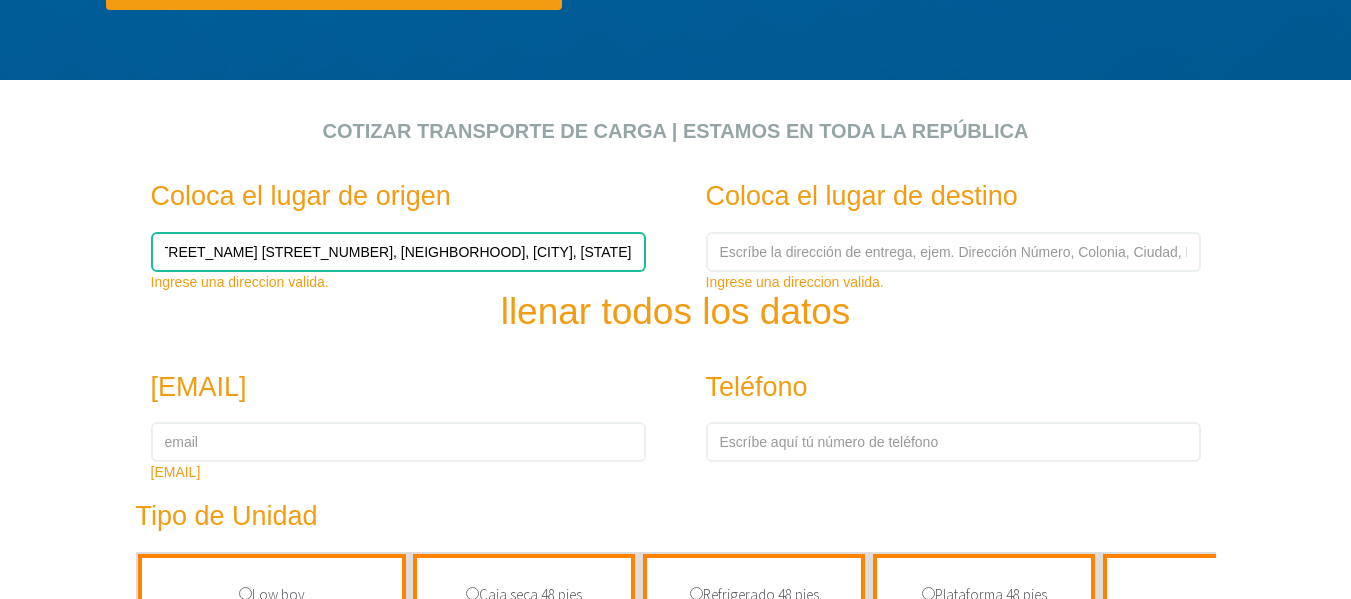 type on "[STREET_NAME] [STREET_NUMBER], [NEIGHBORHOOD], [CITY], [STATE]" 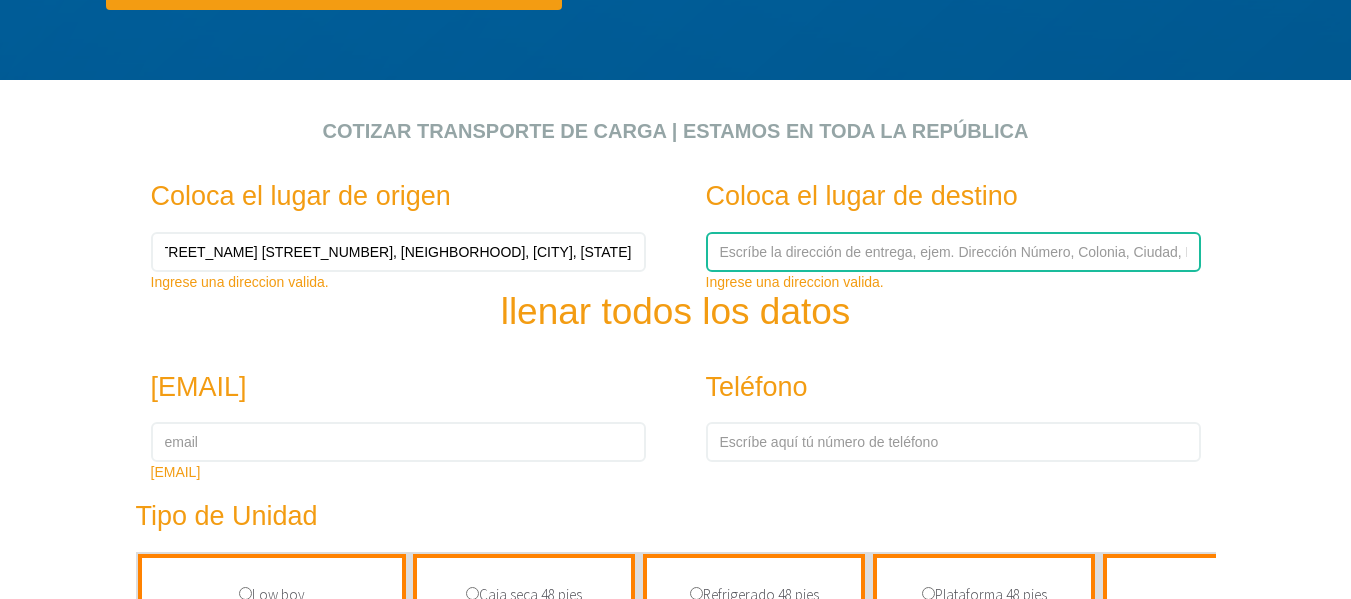click at bounding box center [953, 252] 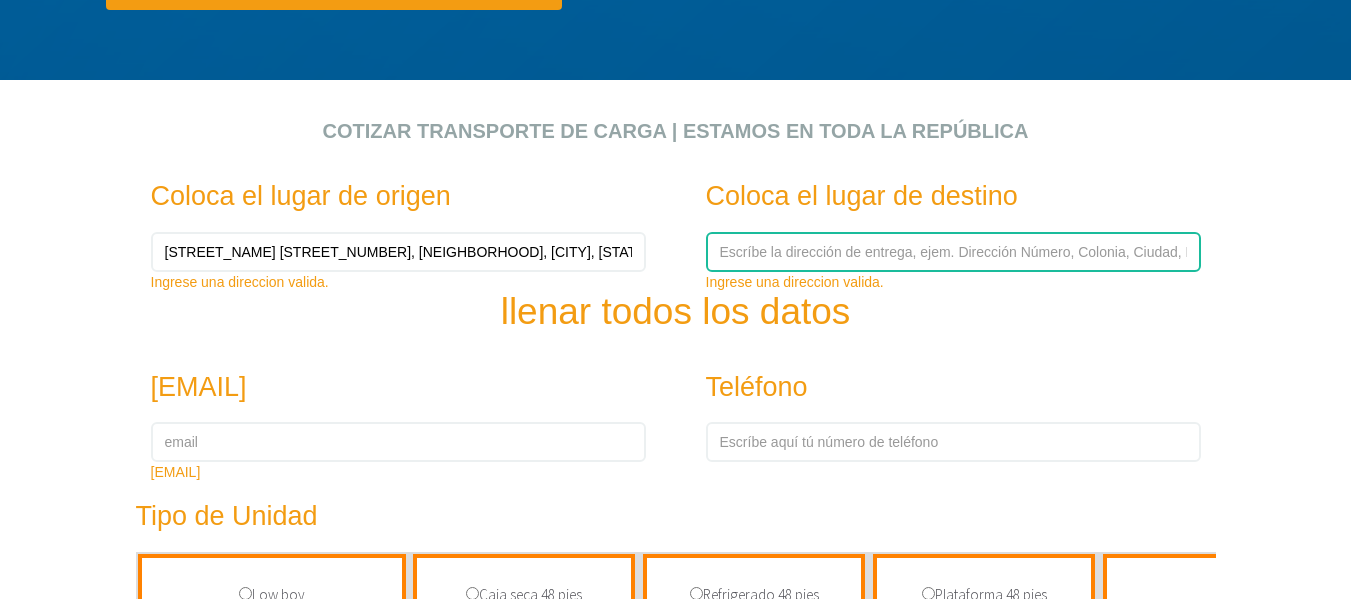 paste on "[STREET_NAME] [STREET_NUMBER], [NEIGHBORHOOD], [CITY], [STATE]" 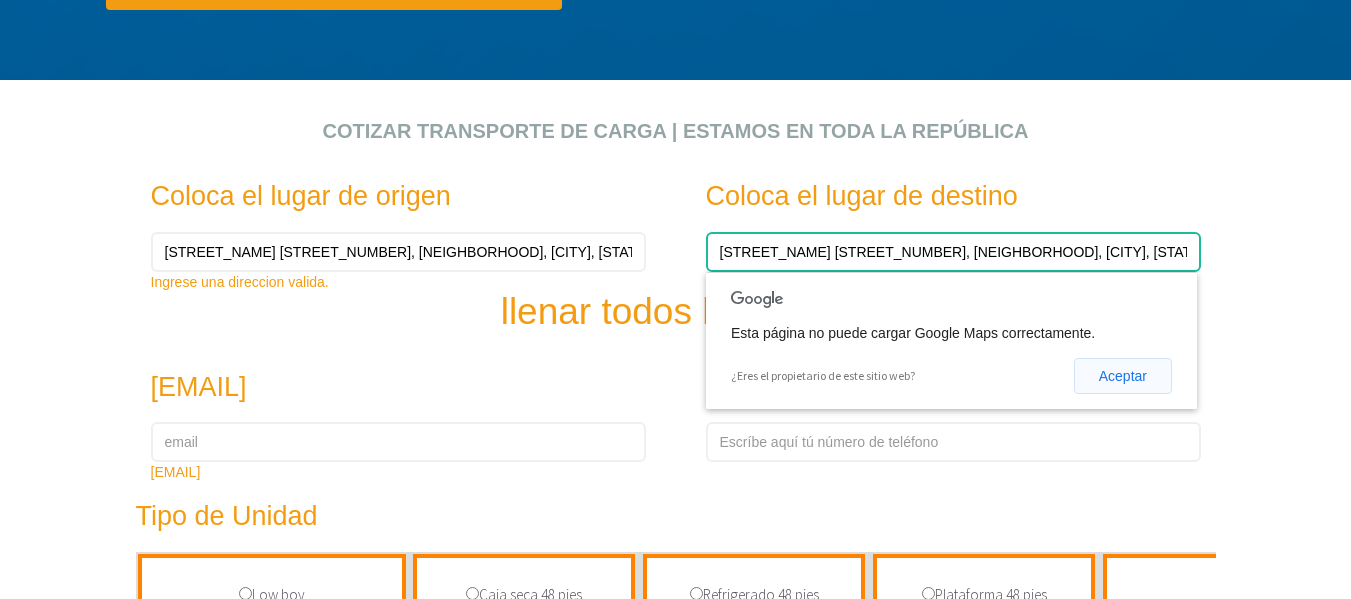 type on "[STREET_NAME] [STREET_NUMBER], [NEIGHBORHOOD], [CITY], [STATE]" 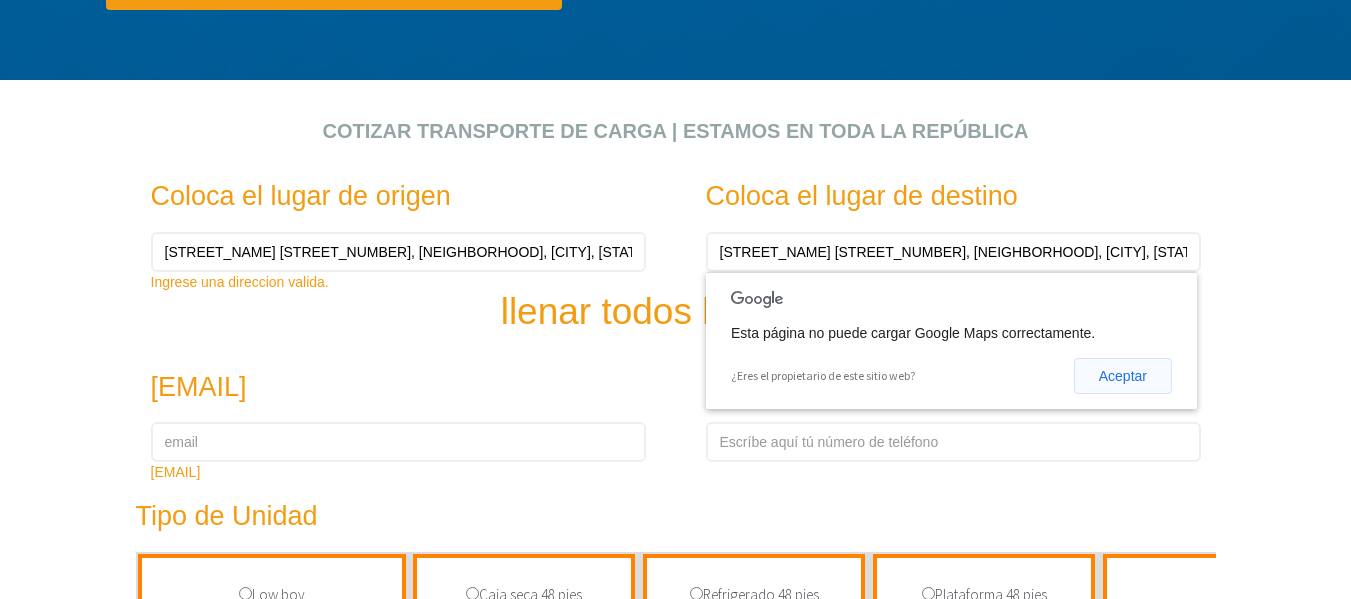 click on "Aceptar" at bounding box center [1123, 376] 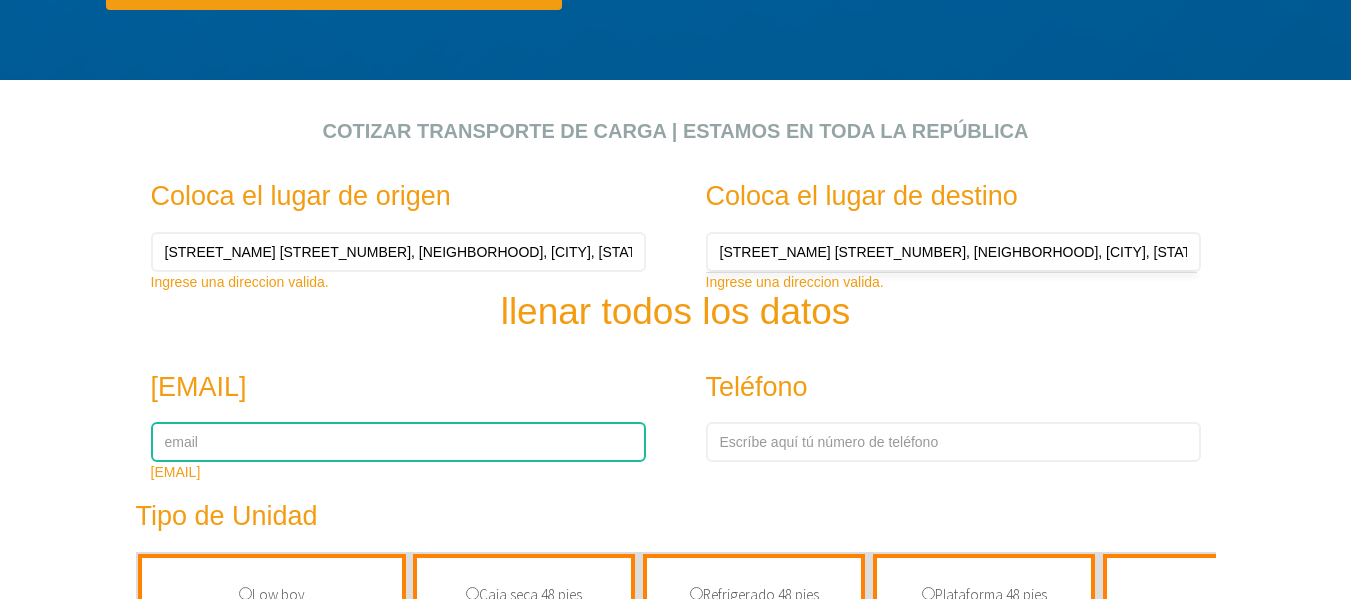click at bounding box center (398, 442) 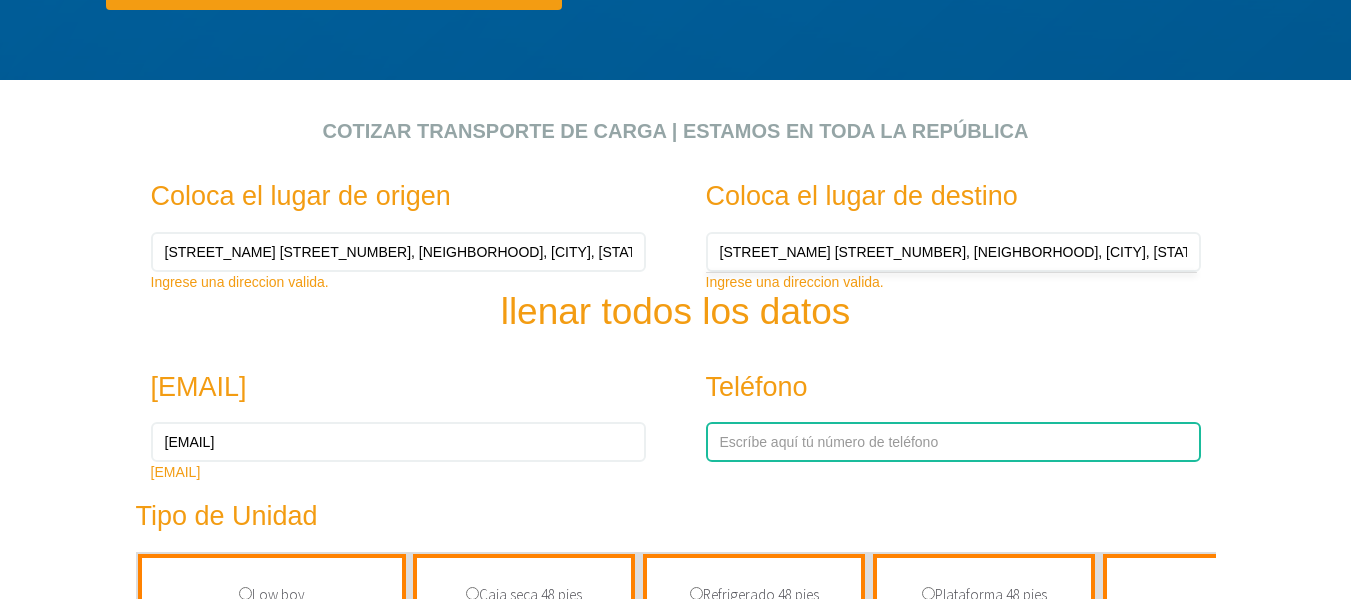 type on "[PHONE]" 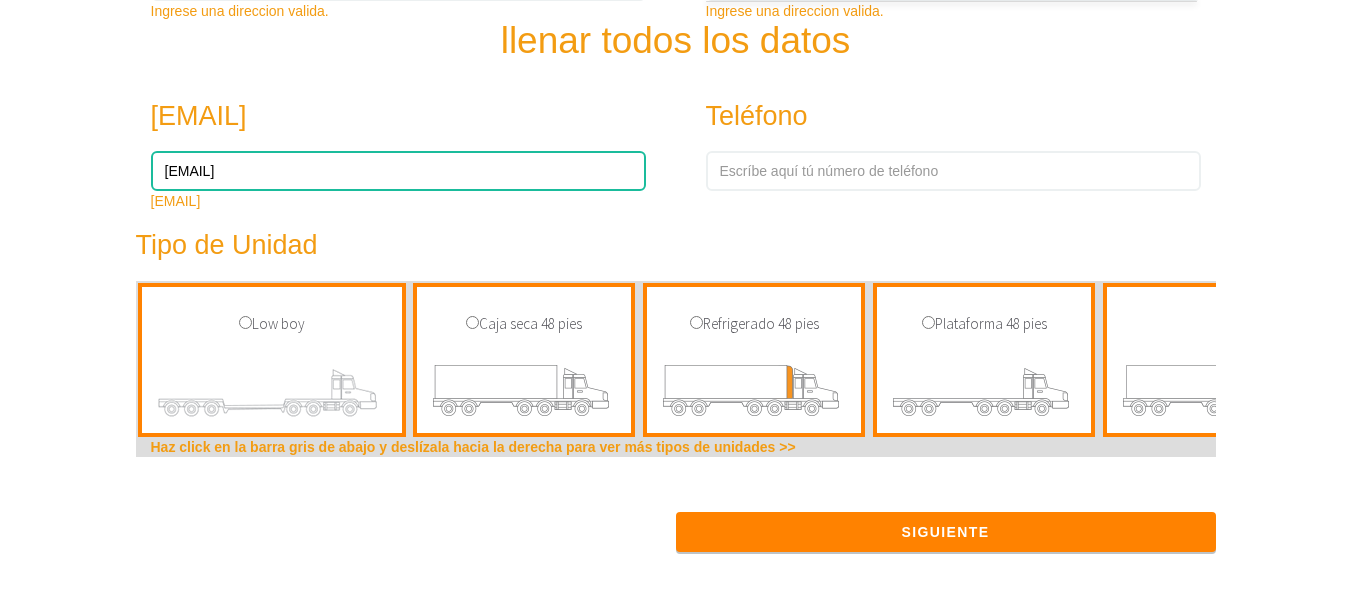 scroll, scrollTop: 902, scrollLeft: 0, axis: vertical 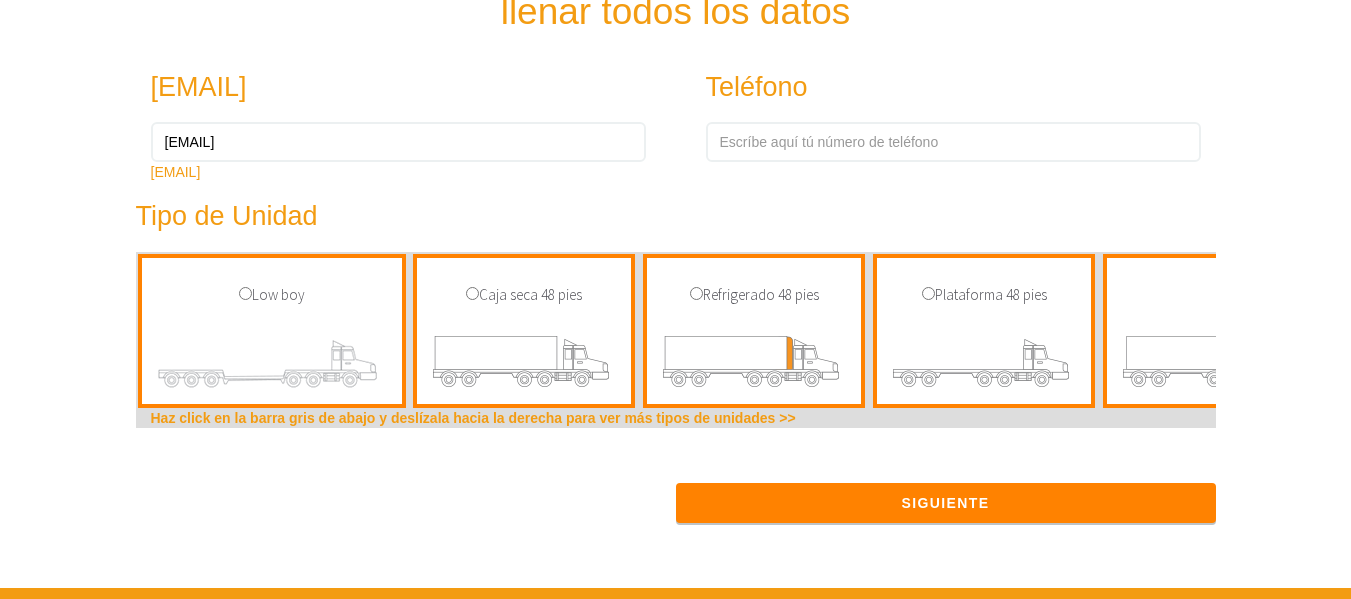 click at bounding box center [272, 365] 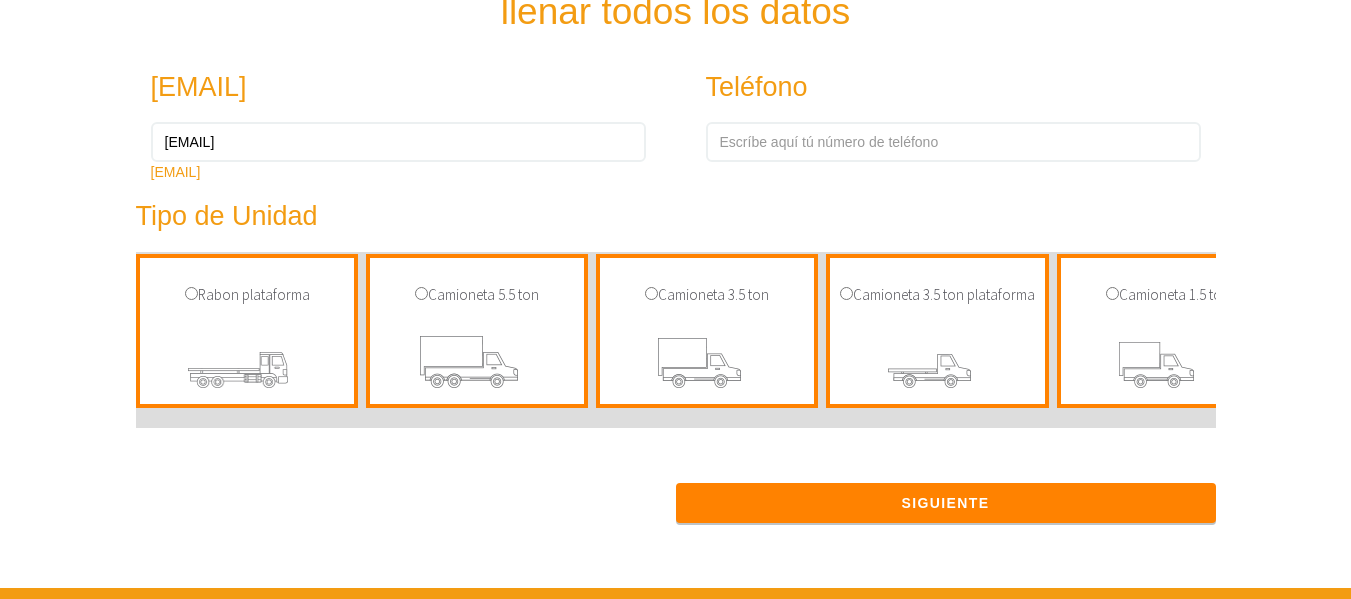 scroll, scrollTop: 0, scrollLeft: 3490, axis: horizontal 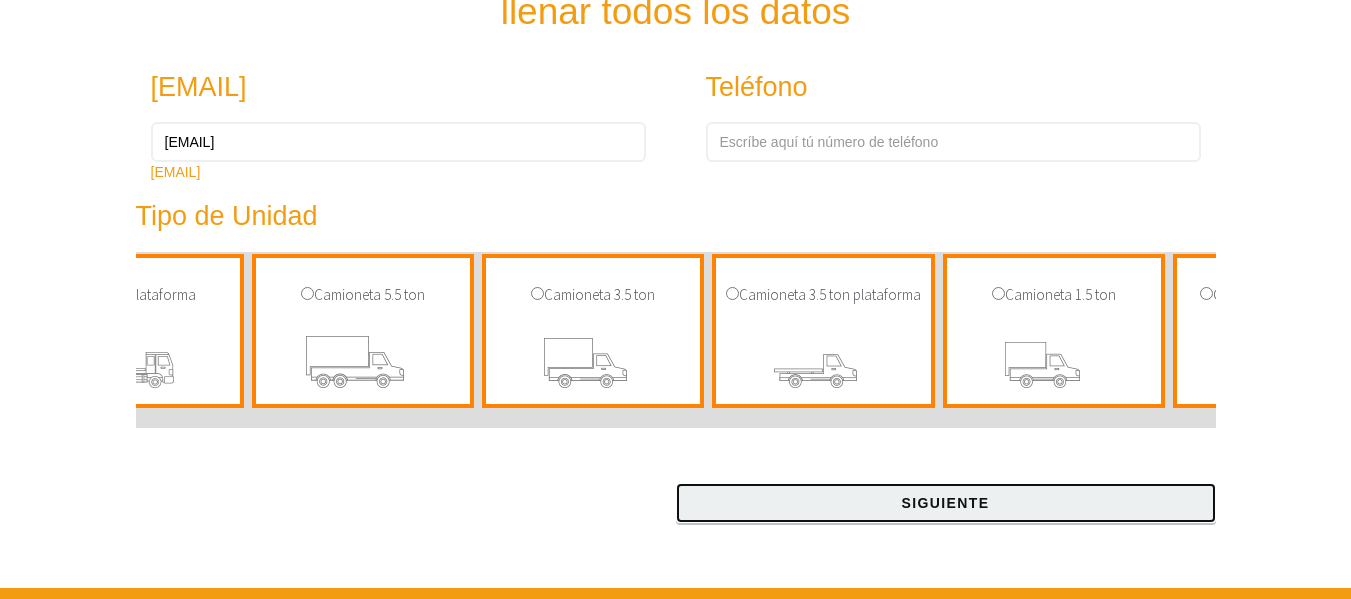 drag, startPoint x: 1092, startPoint y: 534, endPoint x: 1086, endPoint y: 515, distance: 19.924858 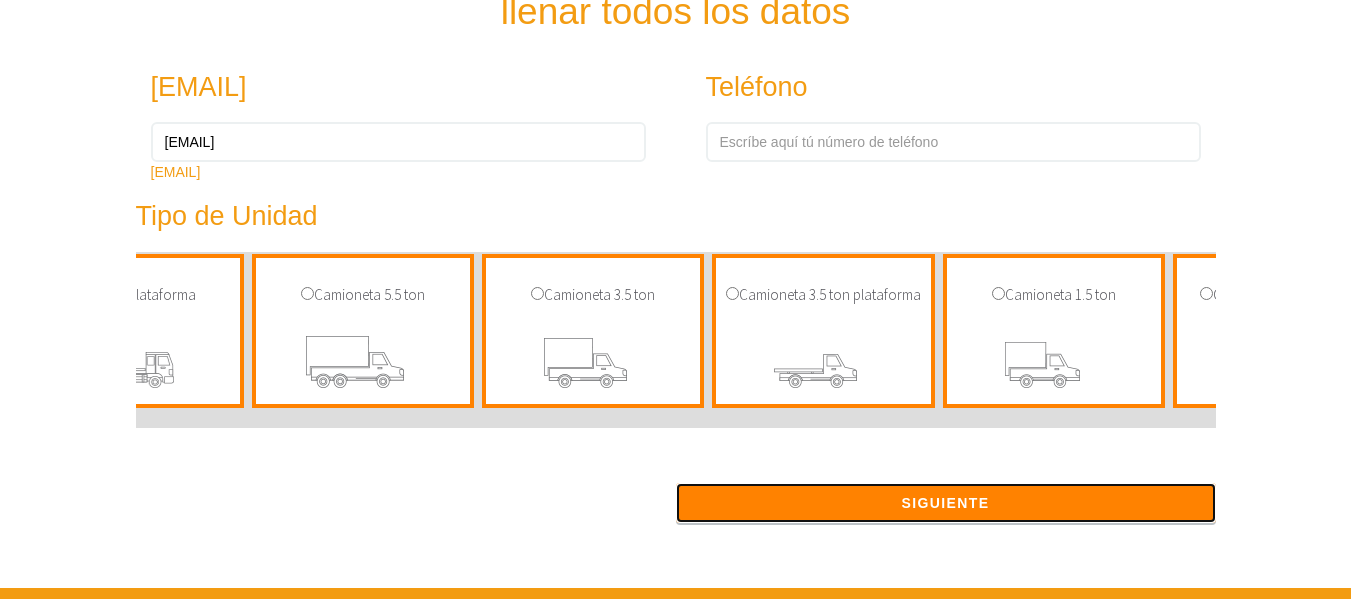 click on "Siguiente" at bounding box center [946, 503] 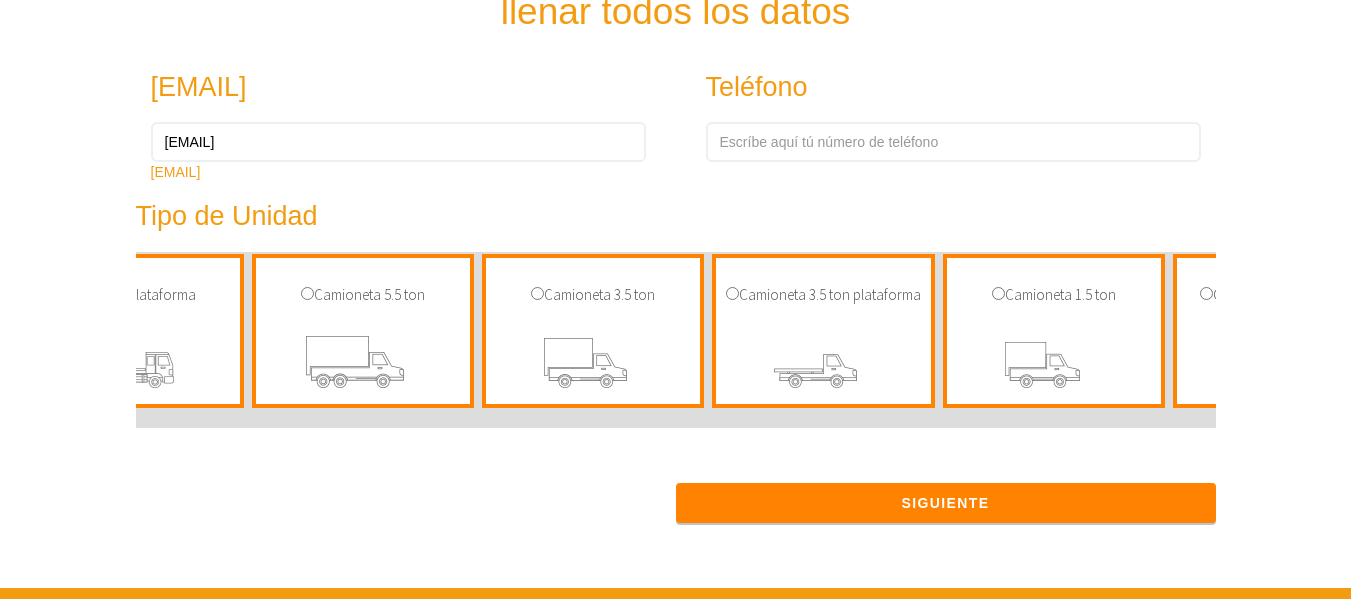scroll, scrollTop: 722, scrollLeft: 0, axis: vertical 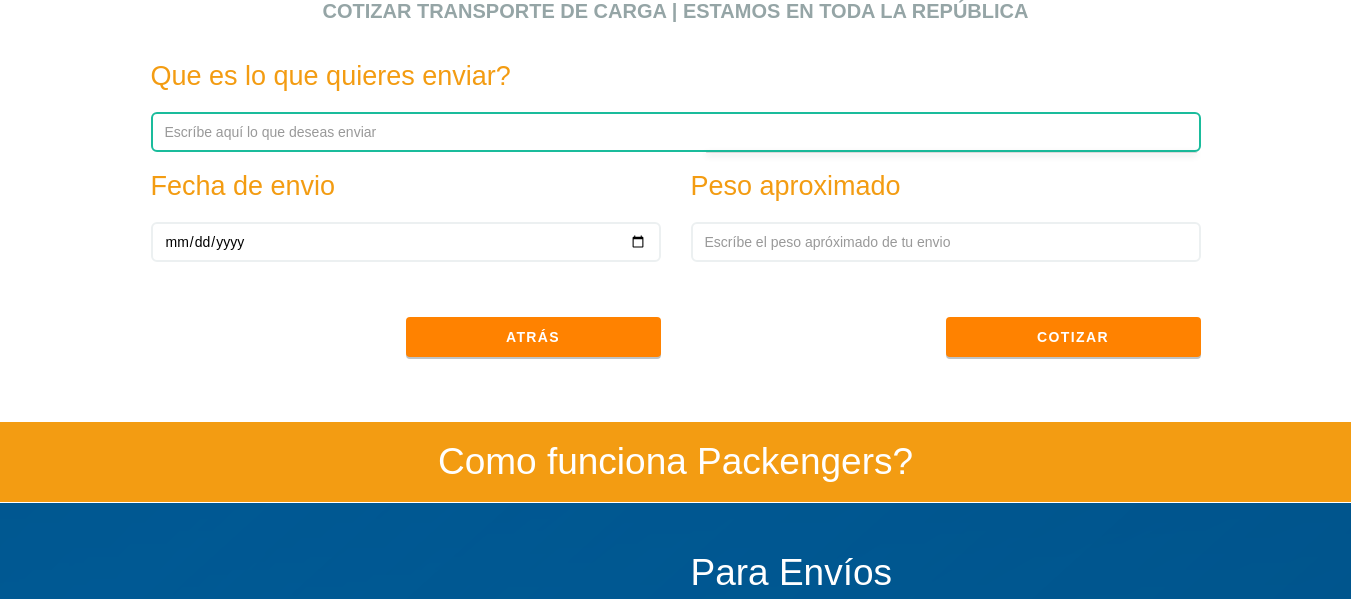 click at bounding box center (676, 132) 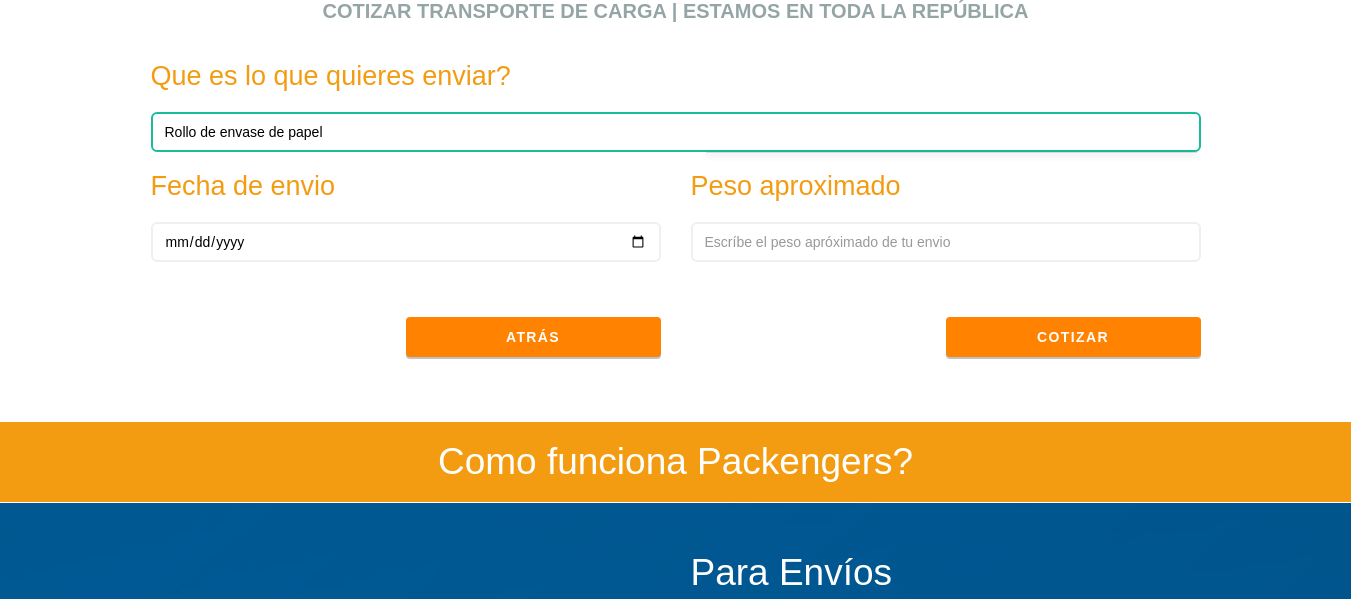 type on "Rollo de envase de papel" 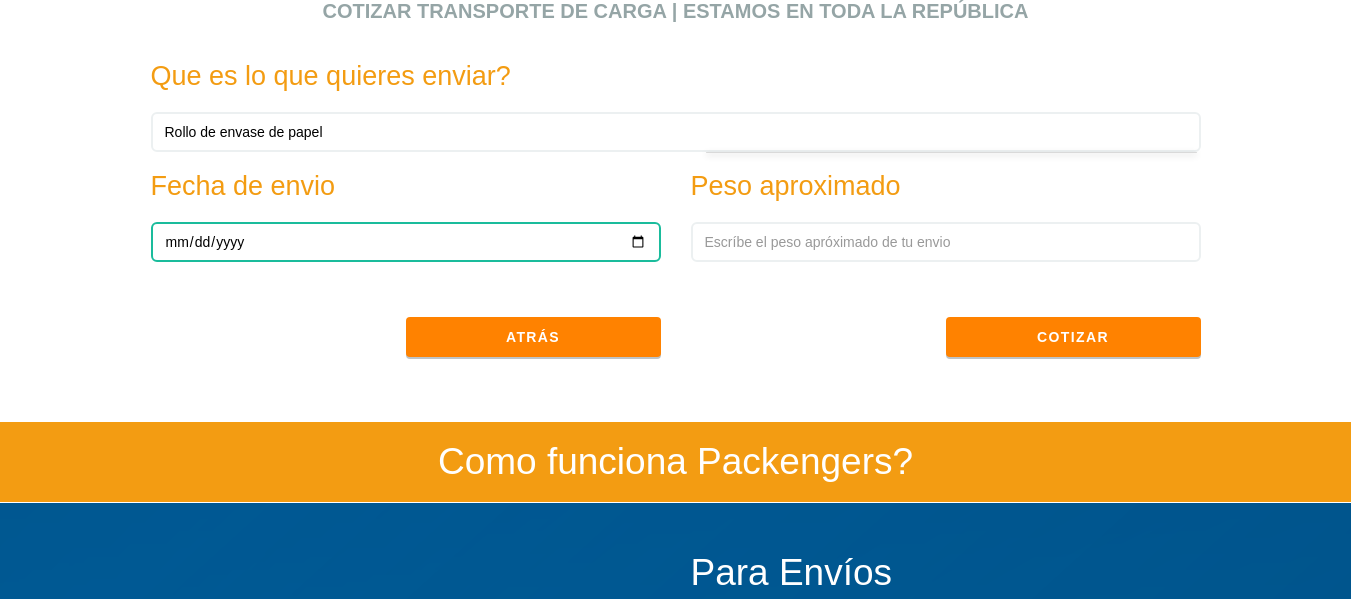click at bounding box center [406, 242] 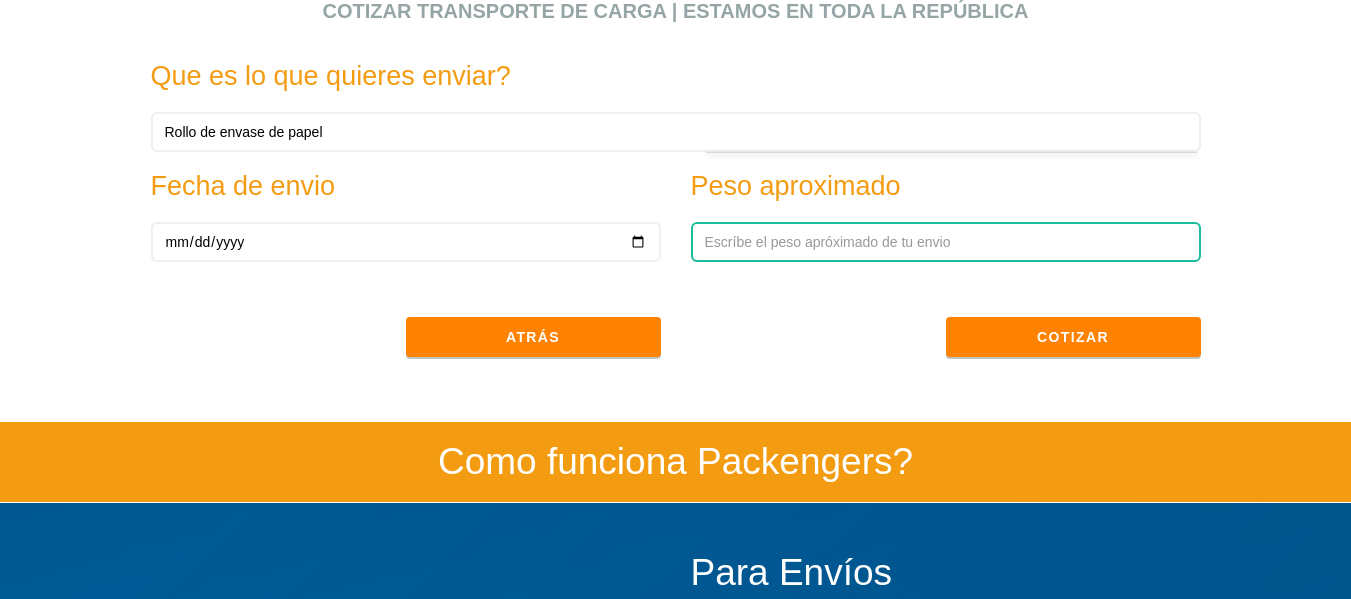 click at bounding box center [946, 242] 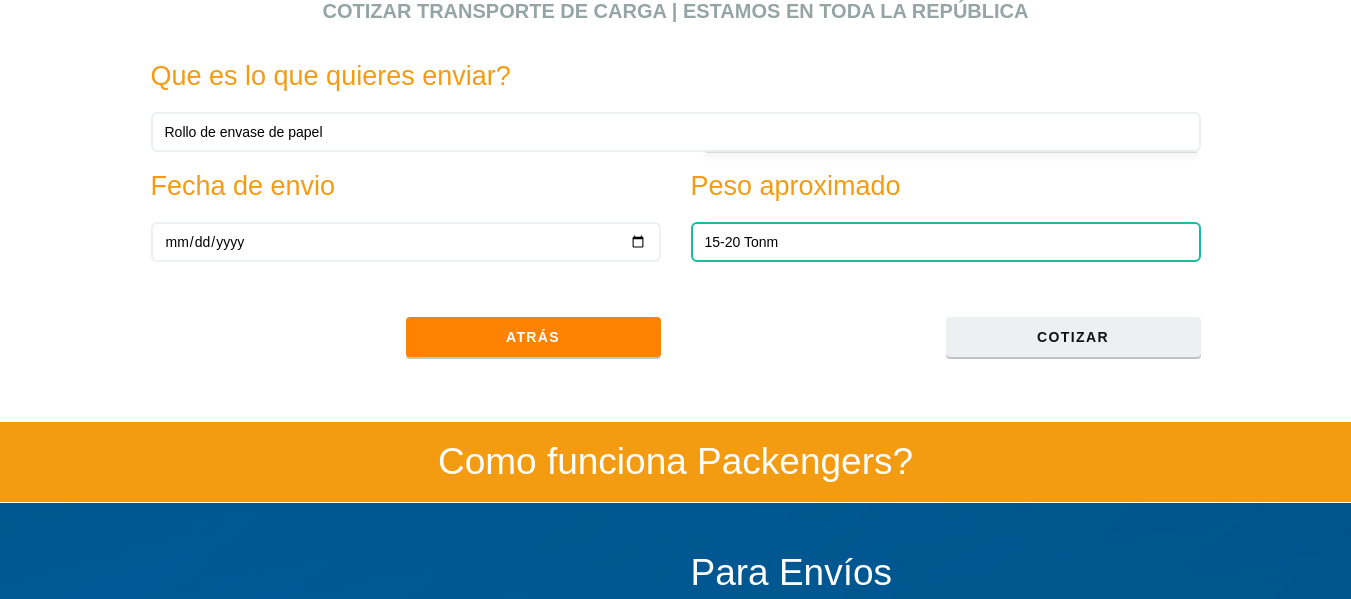 type on "15-20 Tonm" 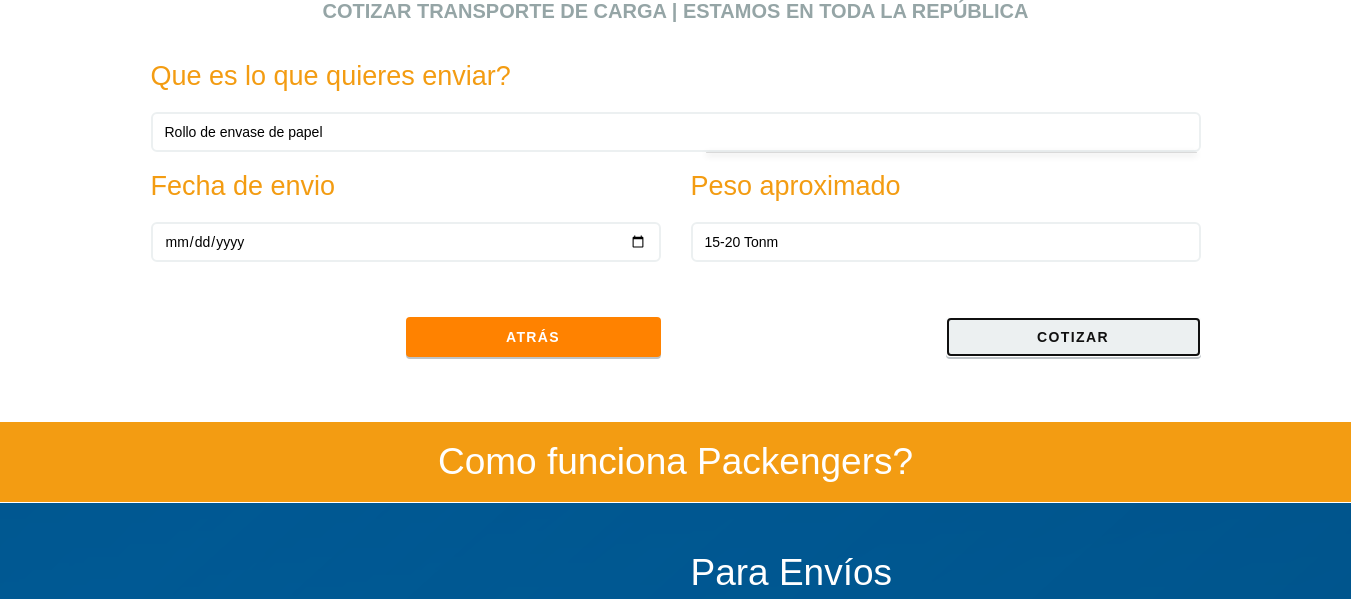 click on "Cotizar" at bounding box center [1073, 337] 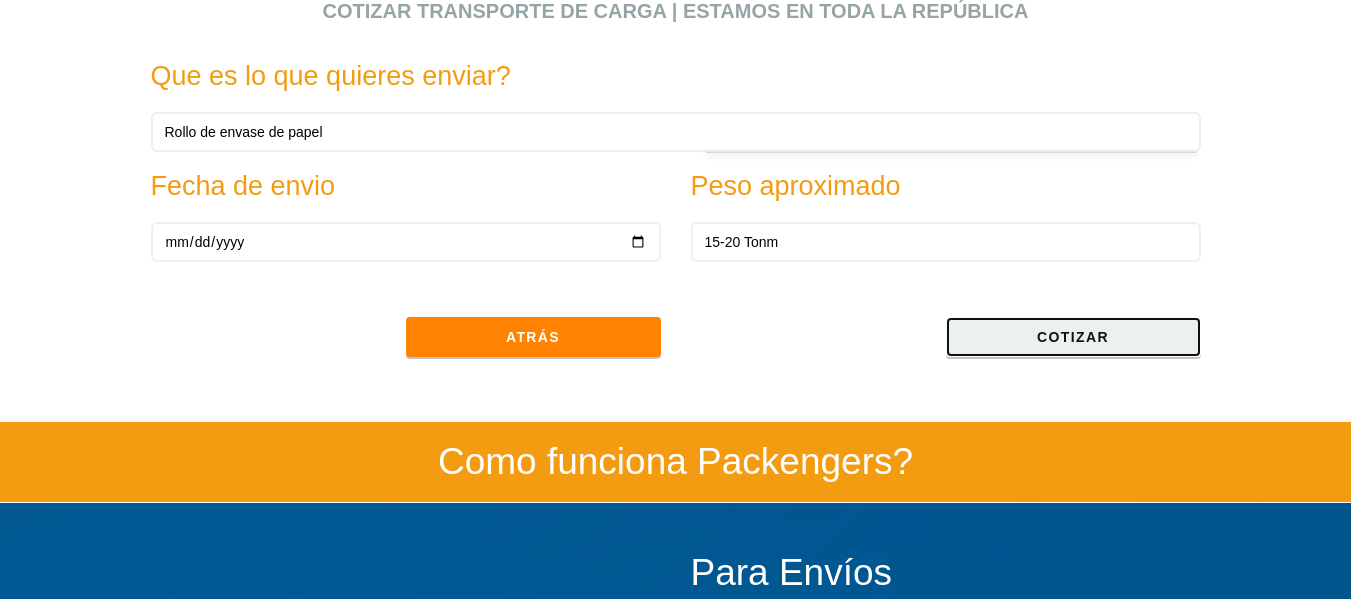 click on "Cotizar" at bounding box center [1073, 337] 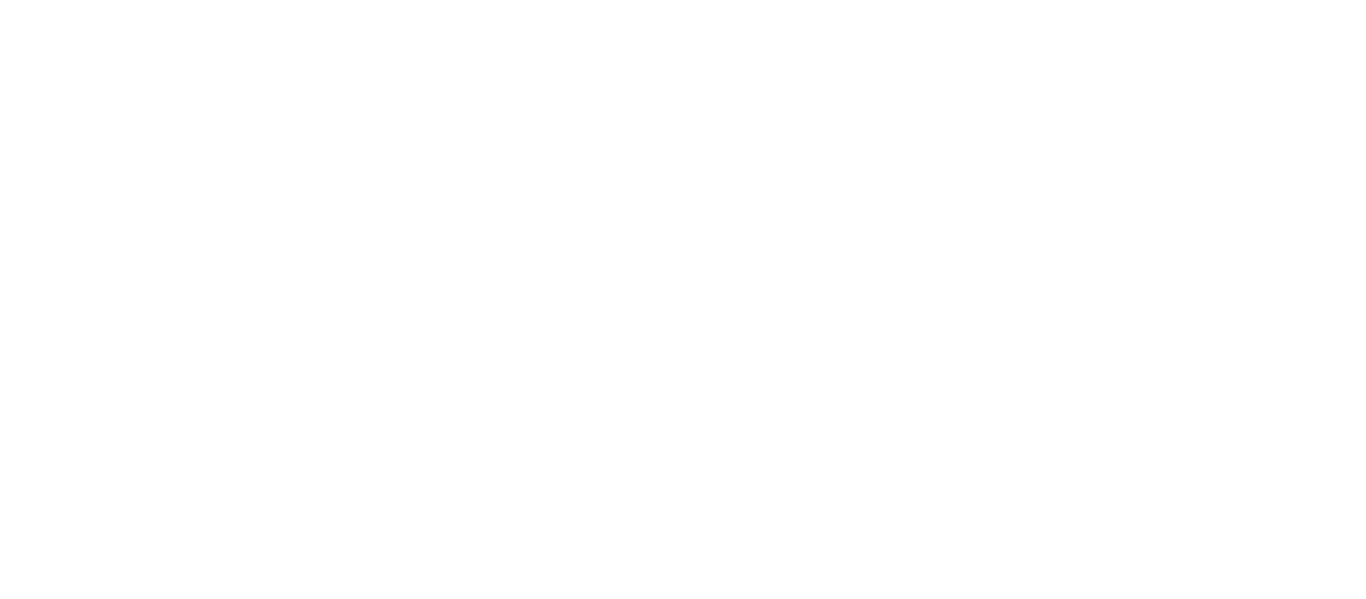 scroll, scrollTop: 0, scrollLeft: 0, axis: both 